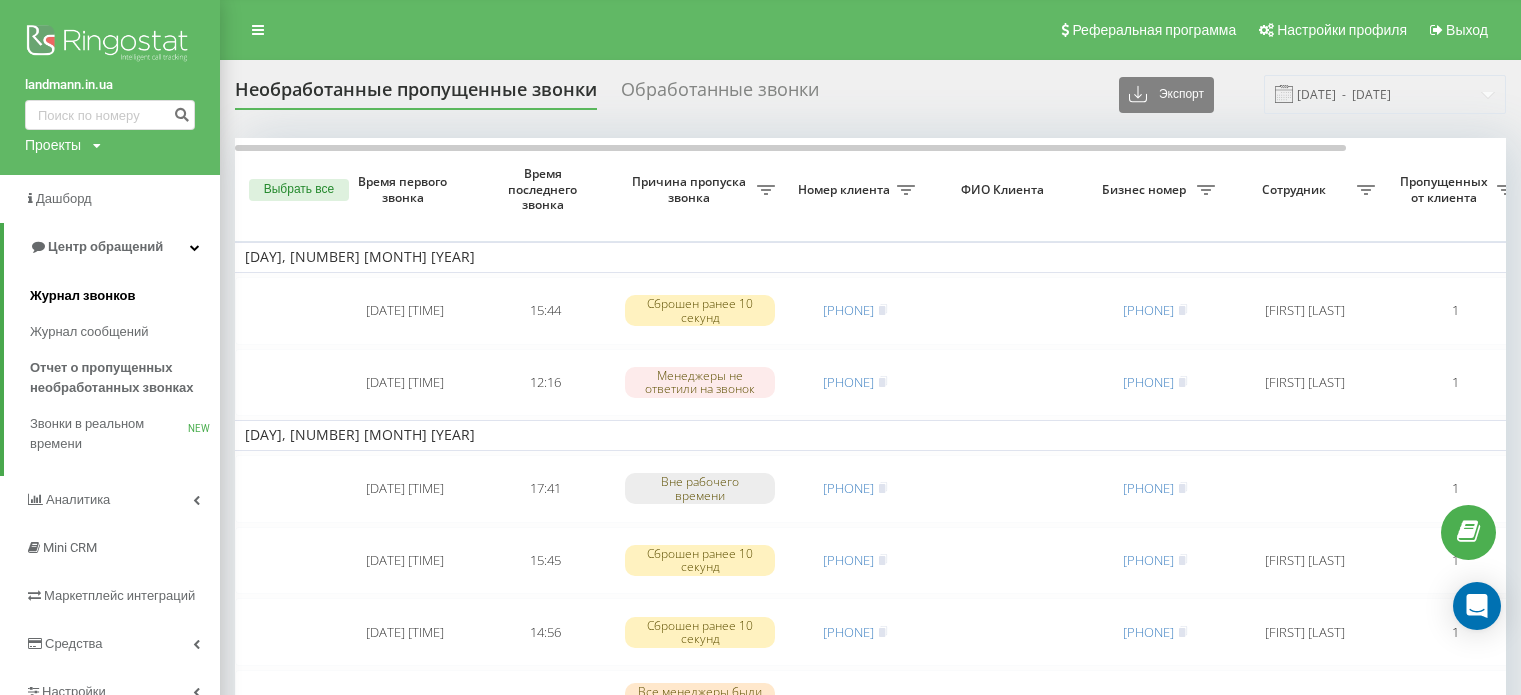 scroll, scrollTop: 0, scrollLeft: 0, axis: both 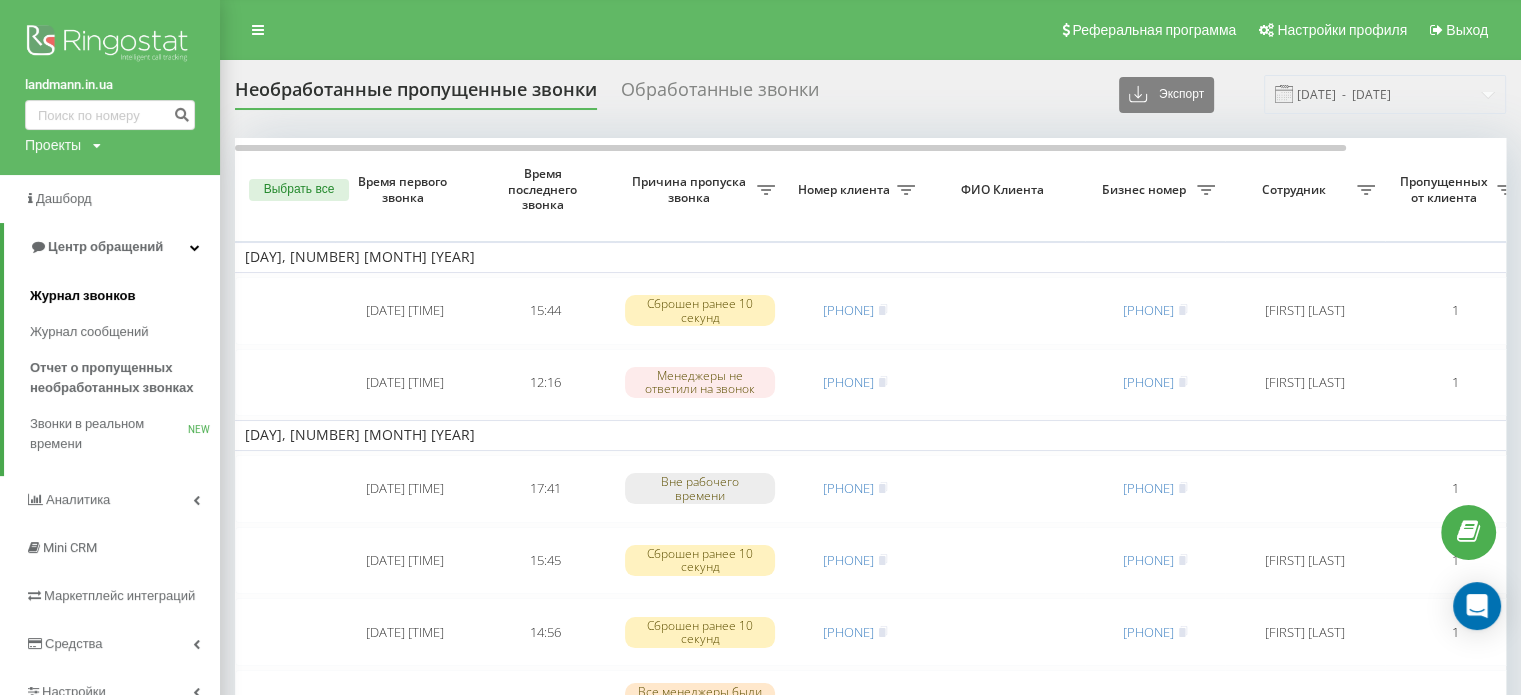 click on "Журнал звонков" at bounding box center (125, 296) 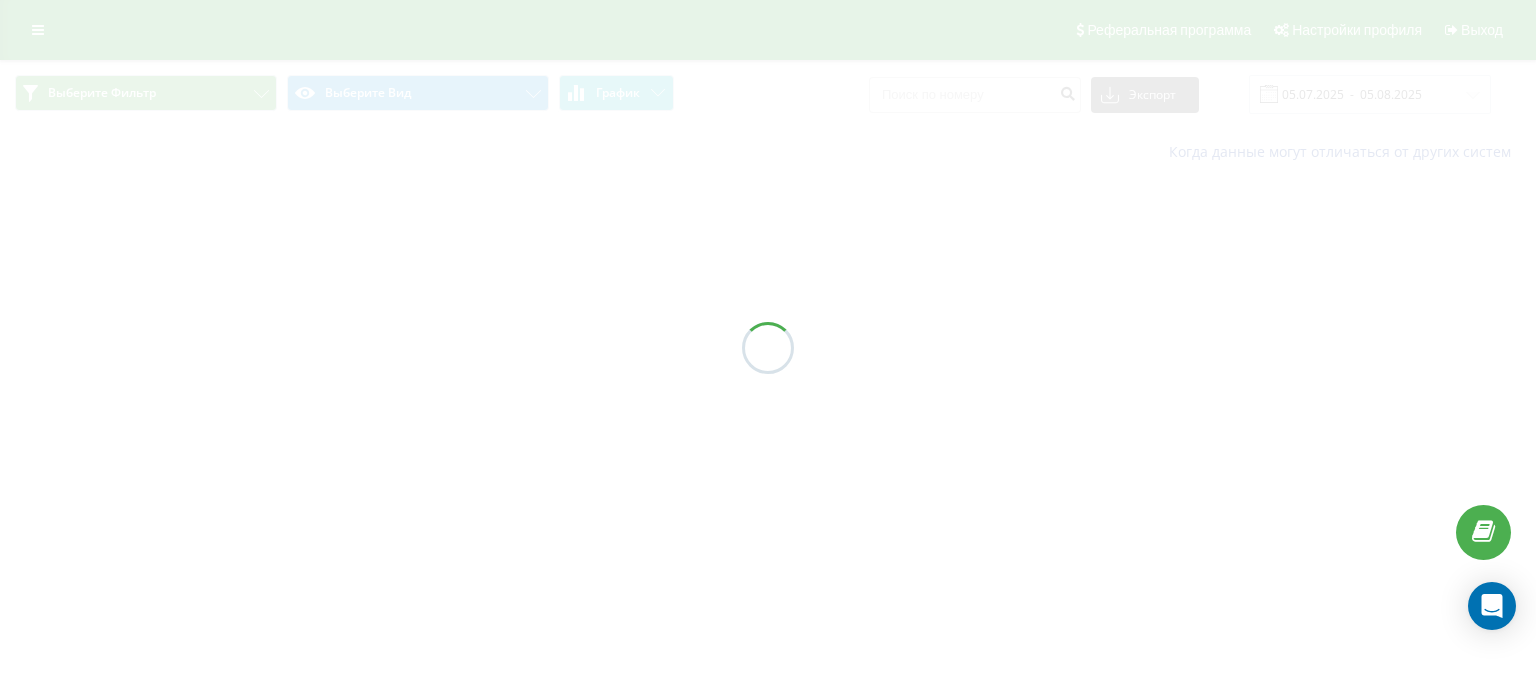 scroll, scrollTop: 0, scrollLeft: 0, axis: both 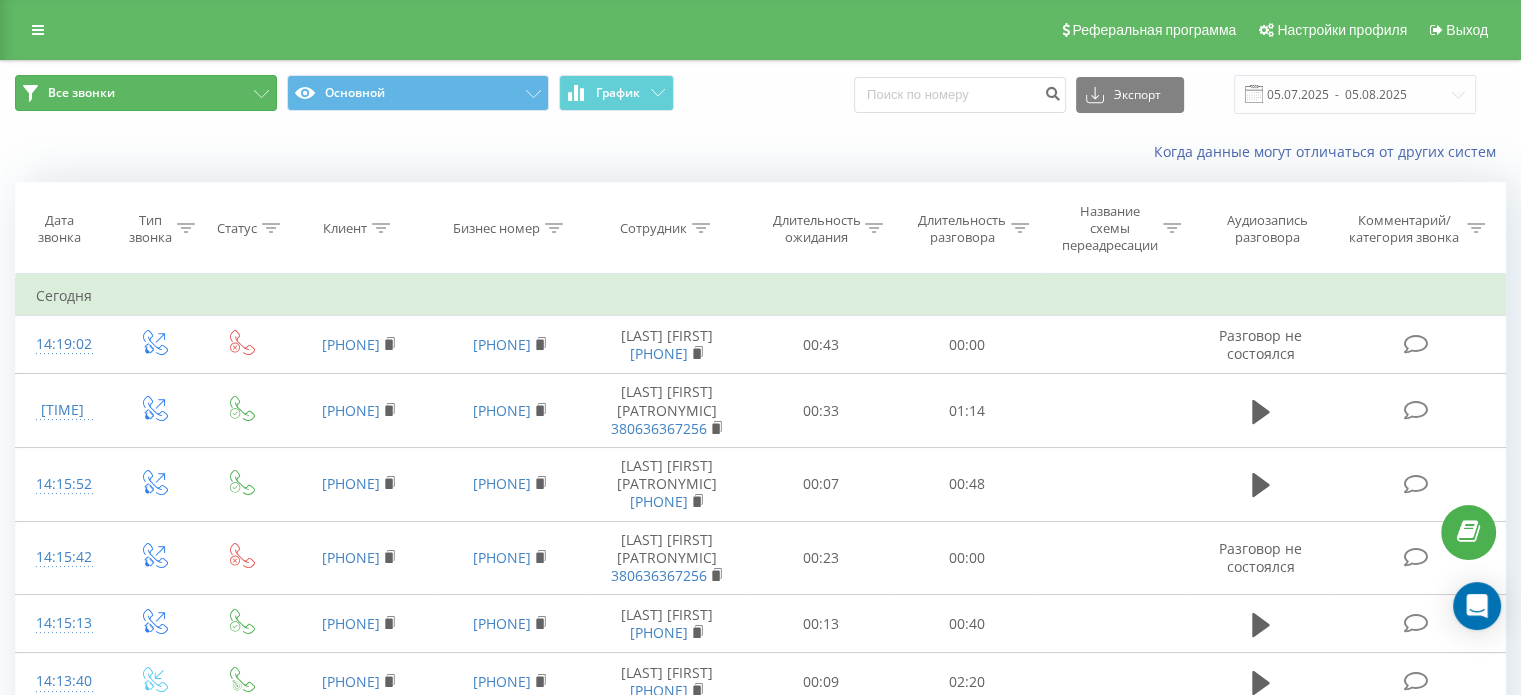click on "Все звонки" at bounding box center [146, 93] 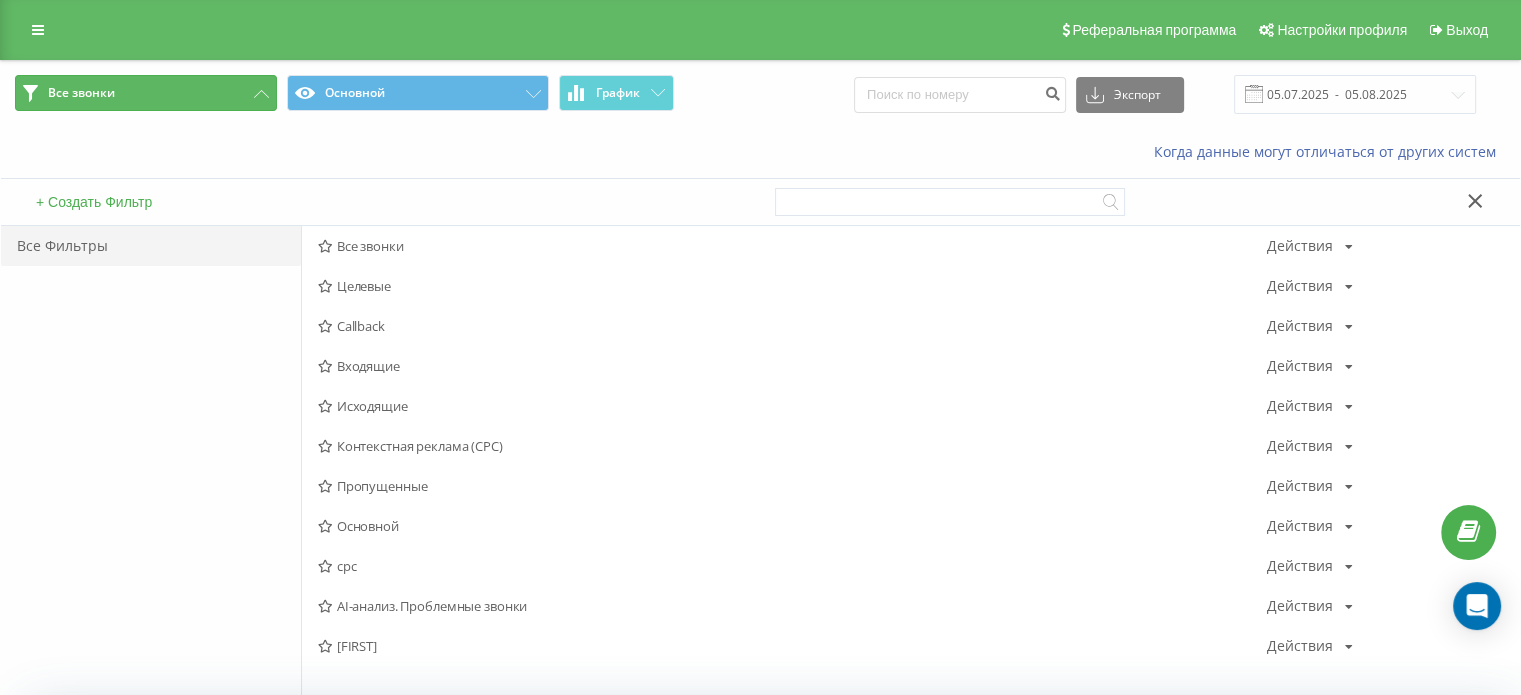 click on "Все звонки" at bounding box center [146, 93] 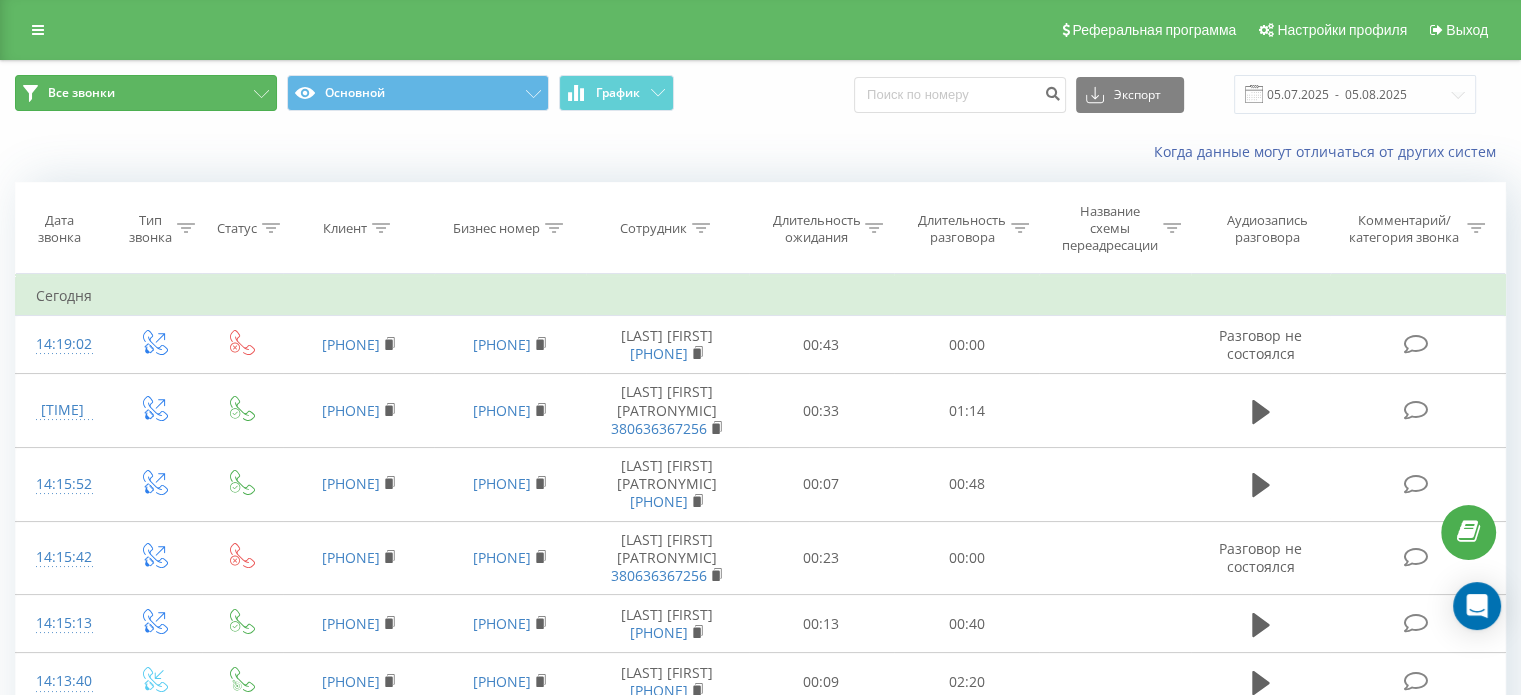 click on "Все звонки" at bounding box center [146, 93] 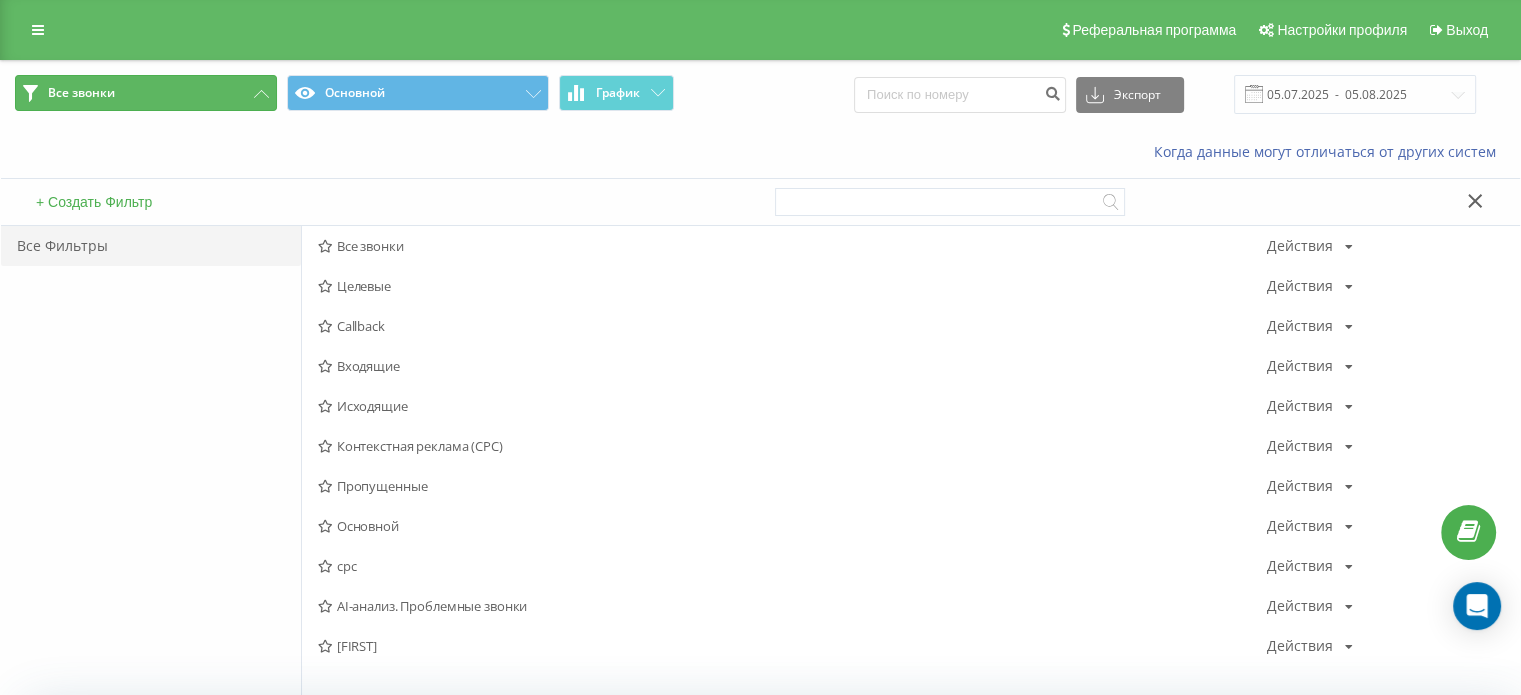 click on "Все звонки" at bounding box center [146, 93] 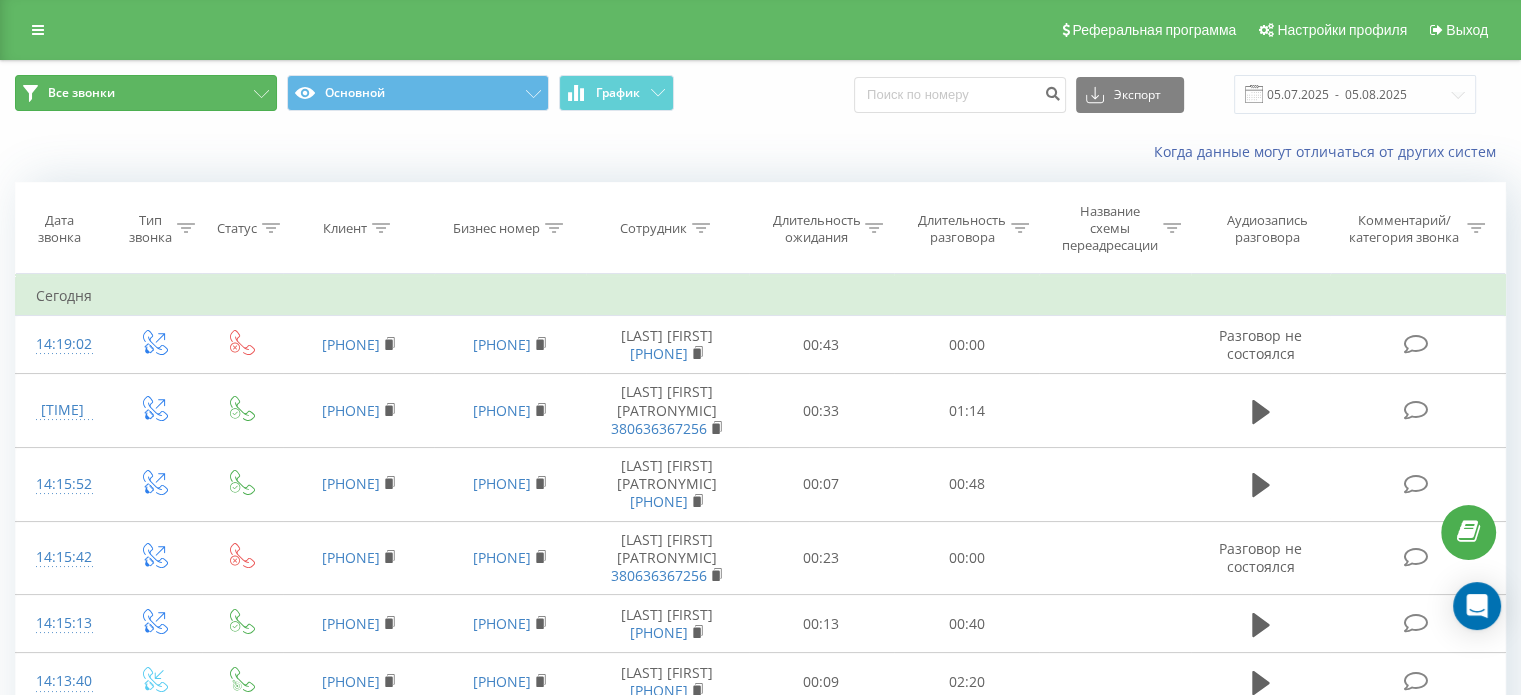 click on "Все звонки" at bounding box center (146, 93) 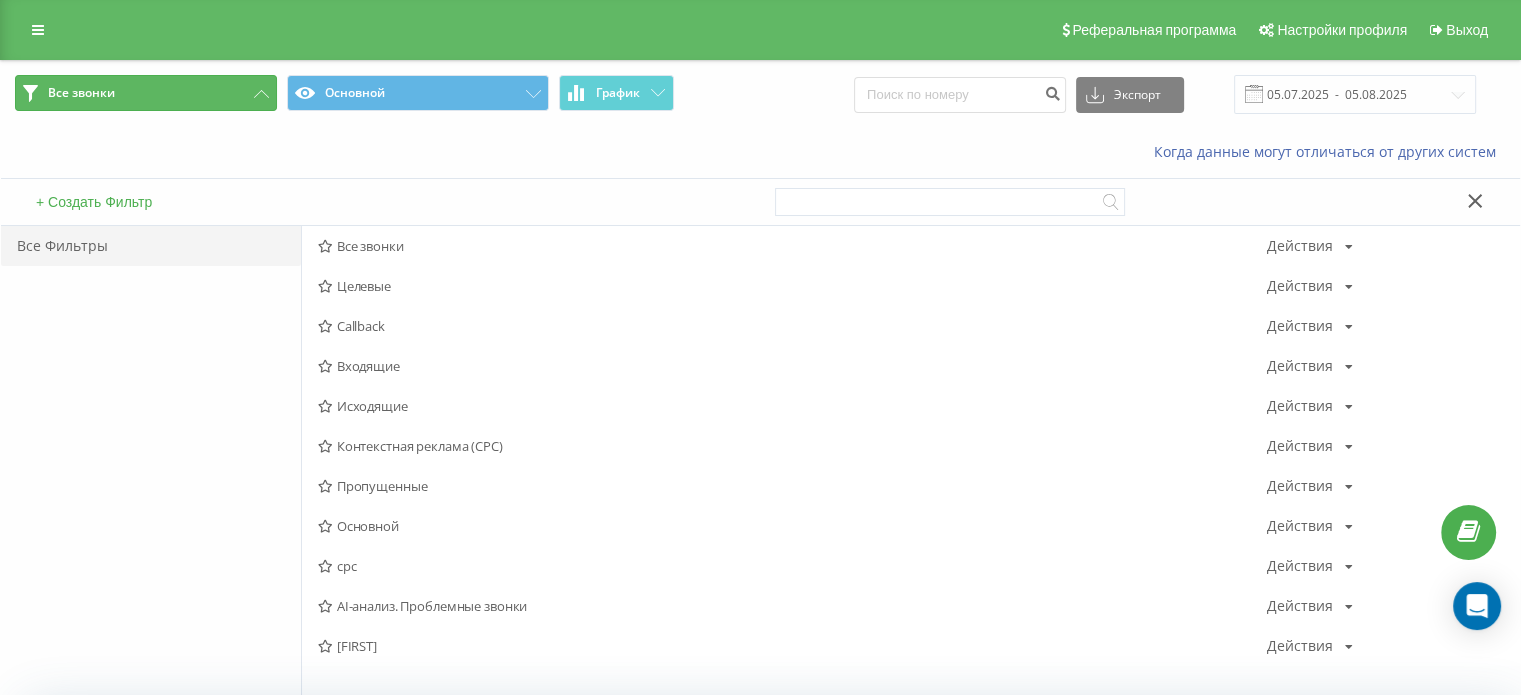 click on "Все звонки" at bounding box center [81, 93] 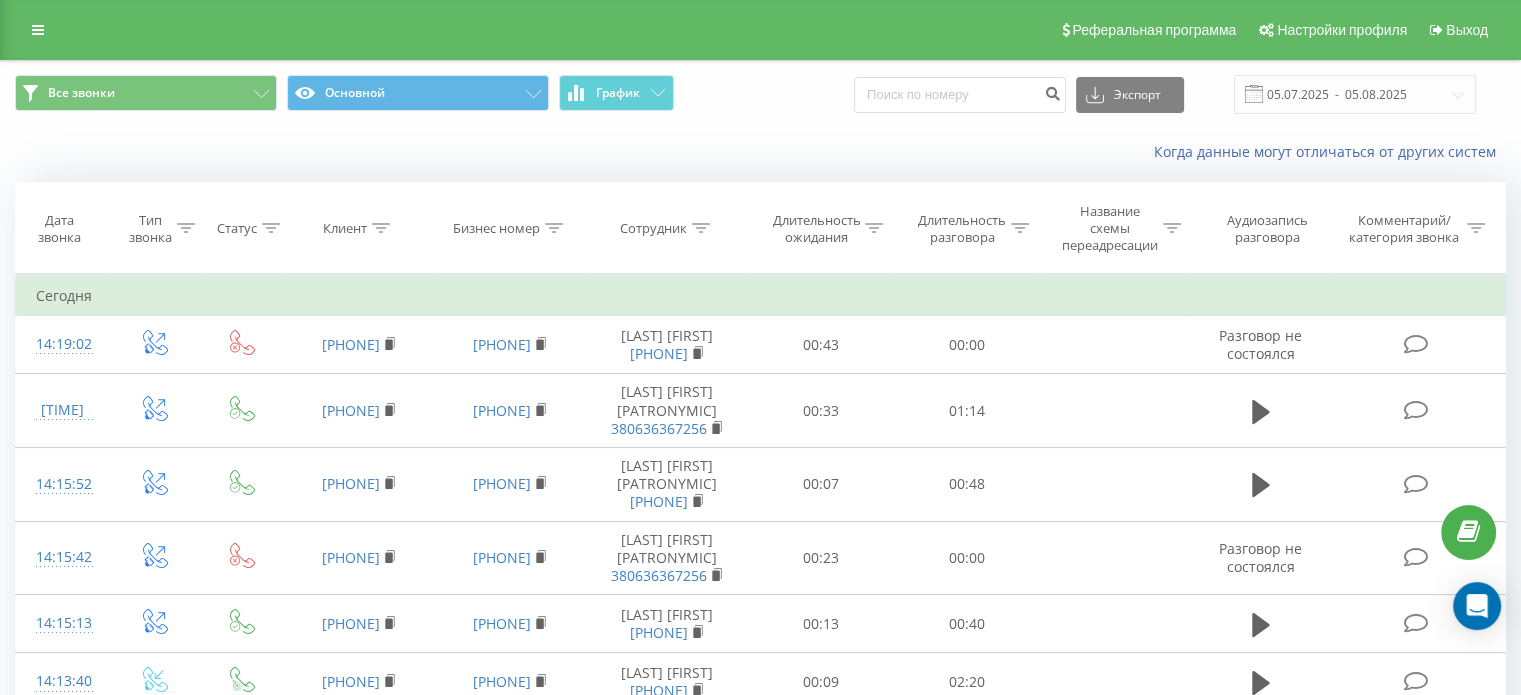 click on "Все звонки Основной График Экспорт .csv .xls .xlsx 05.07.2025  -  05.08.2025" at bounding box center [760, 94] 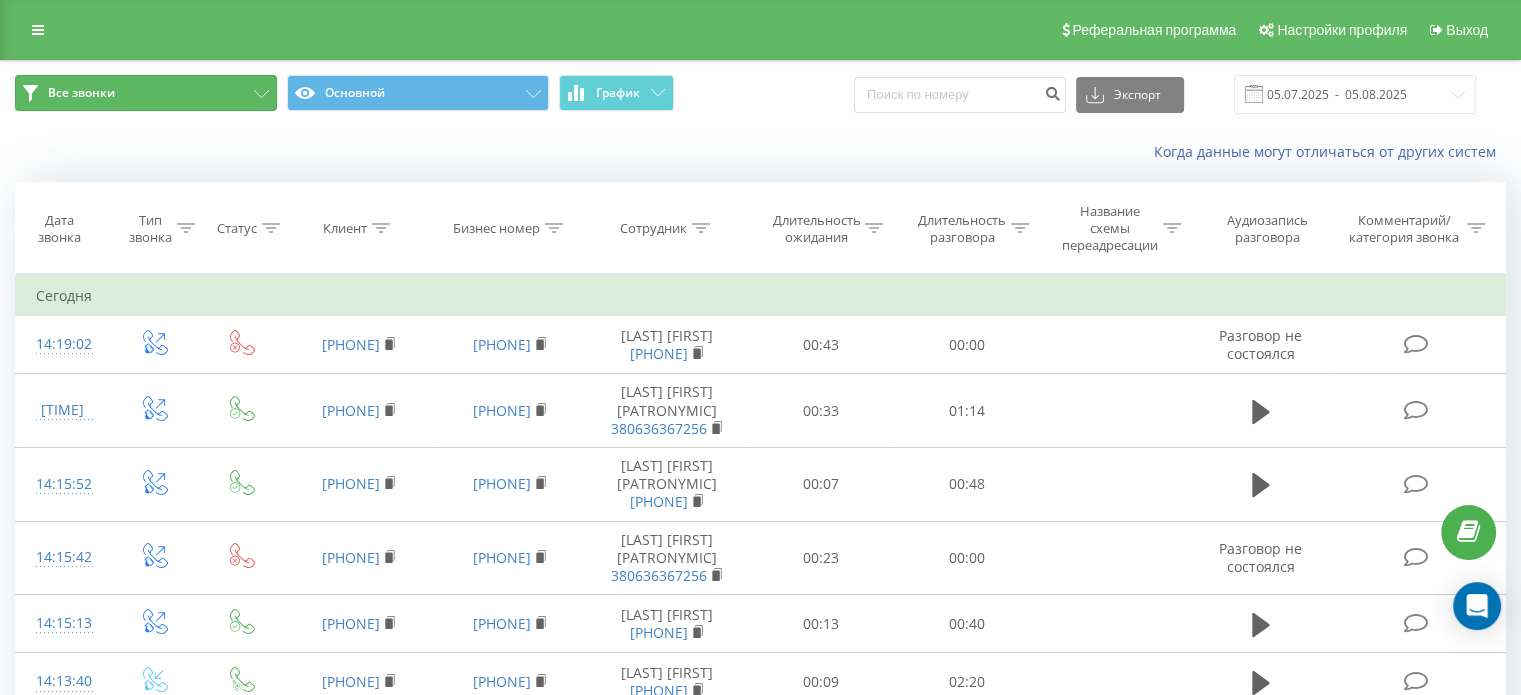 click on "Все звонки" at bounding box center [146, 93] 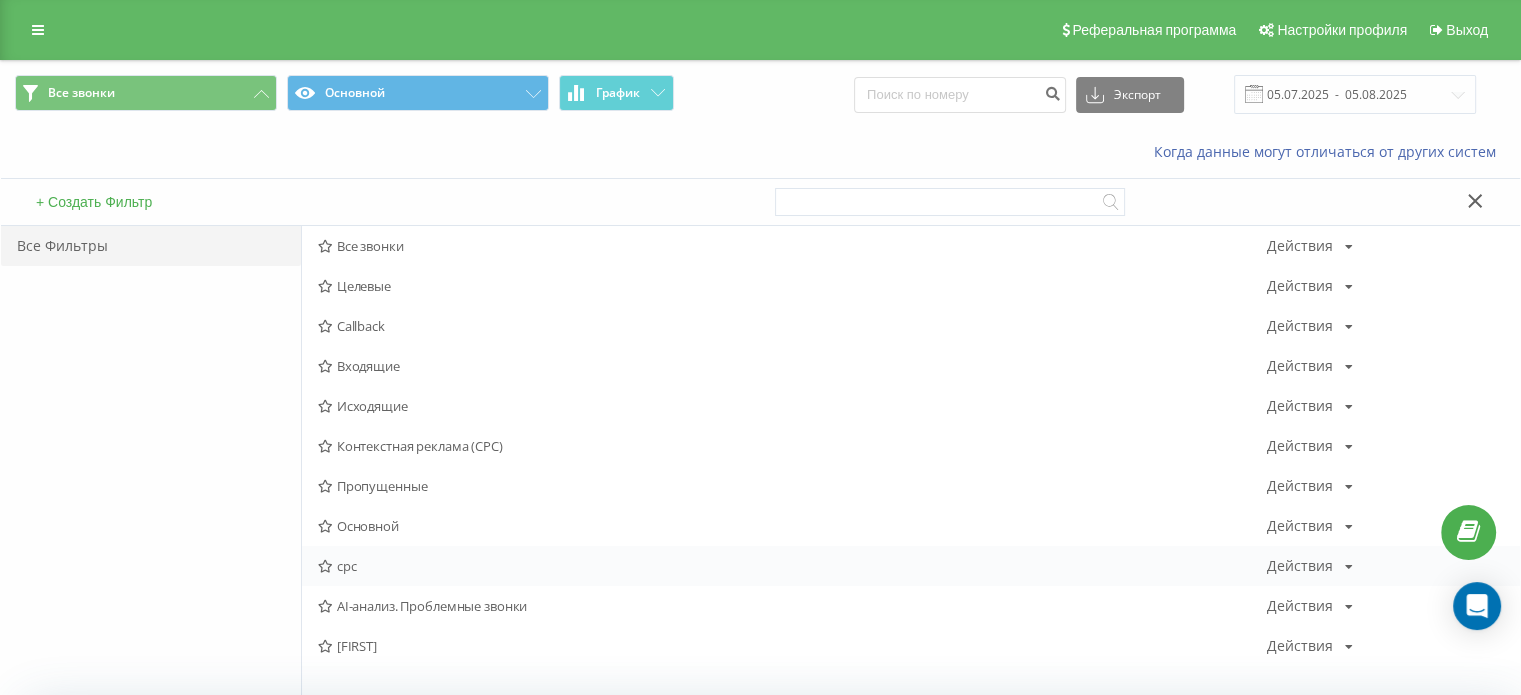 click on "срс" at bounding box center [792, 566] 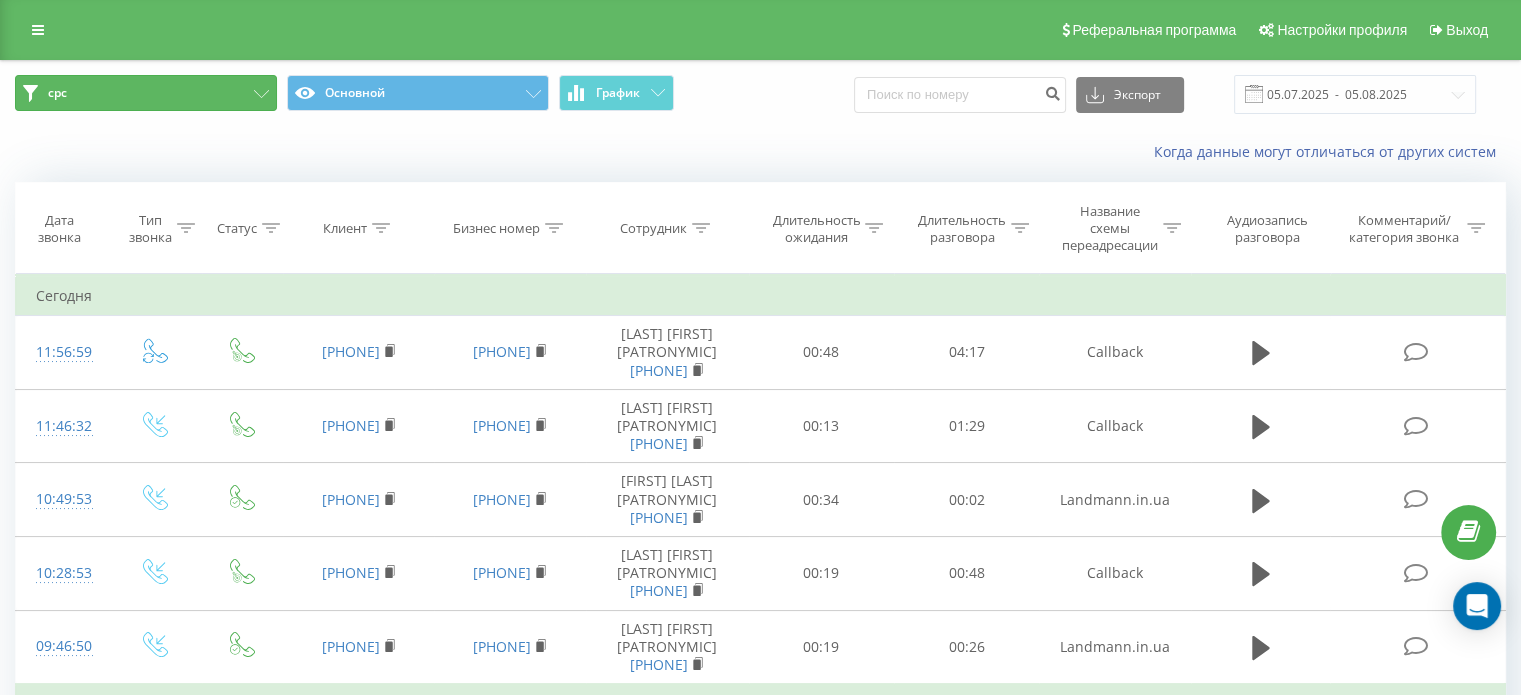 click on "срс" at bounding box center [146, 93] 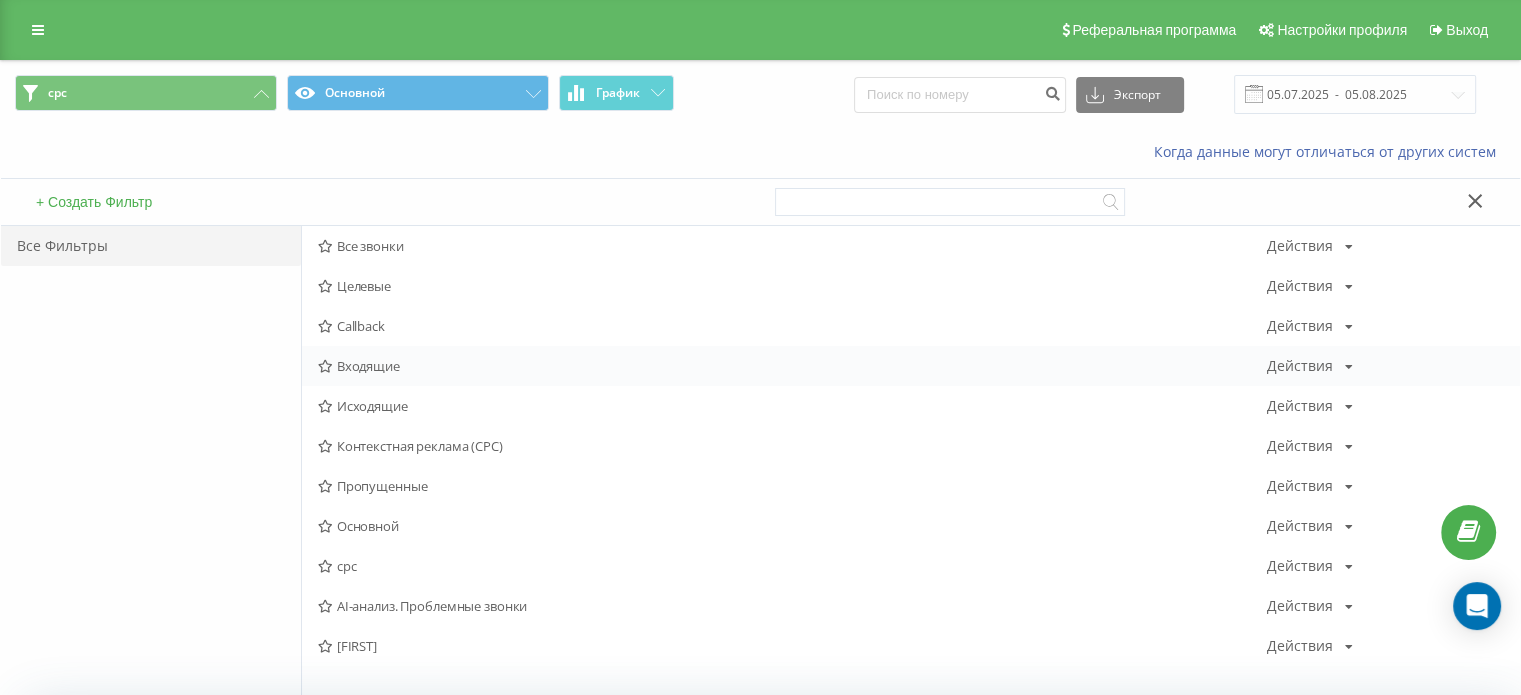 click on "Действия" at bounding box center [1300, 366] 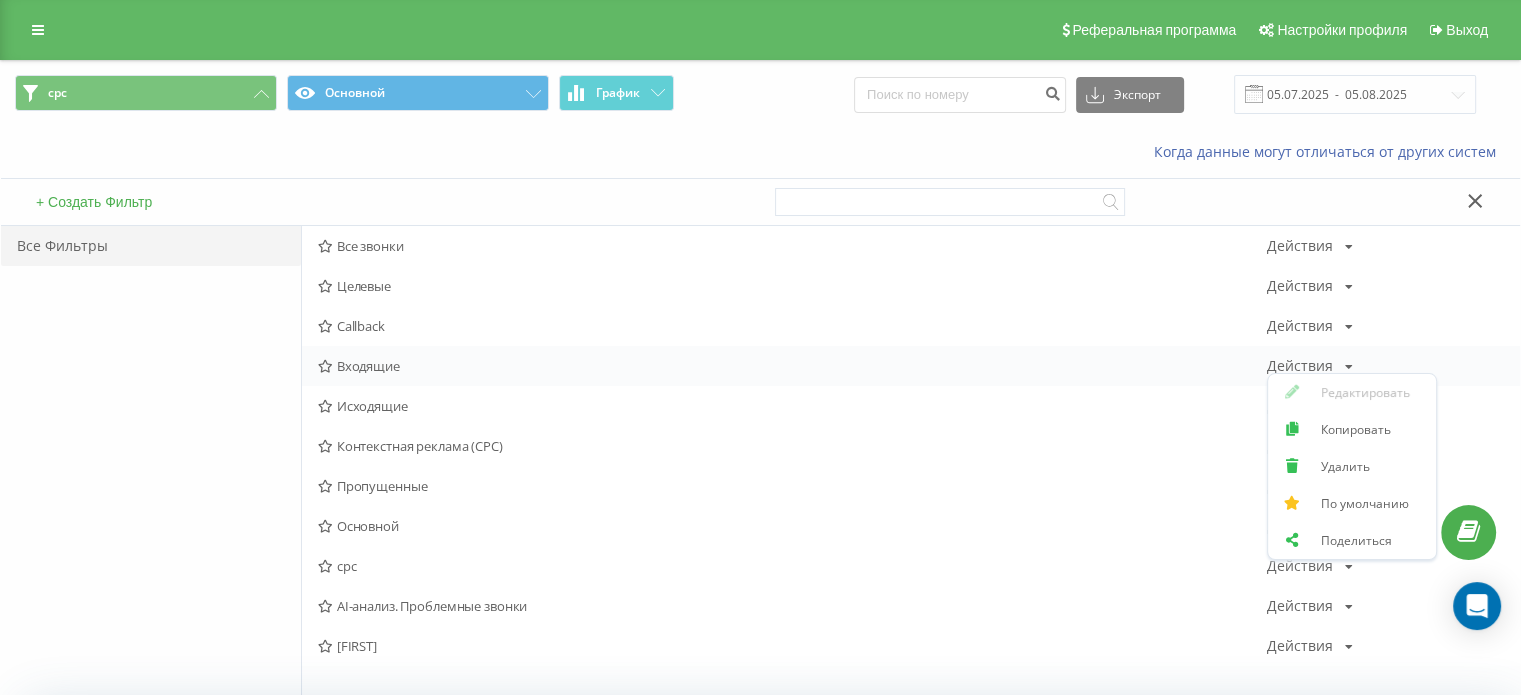 click on "Действия" at bounding box center [1300, 366] 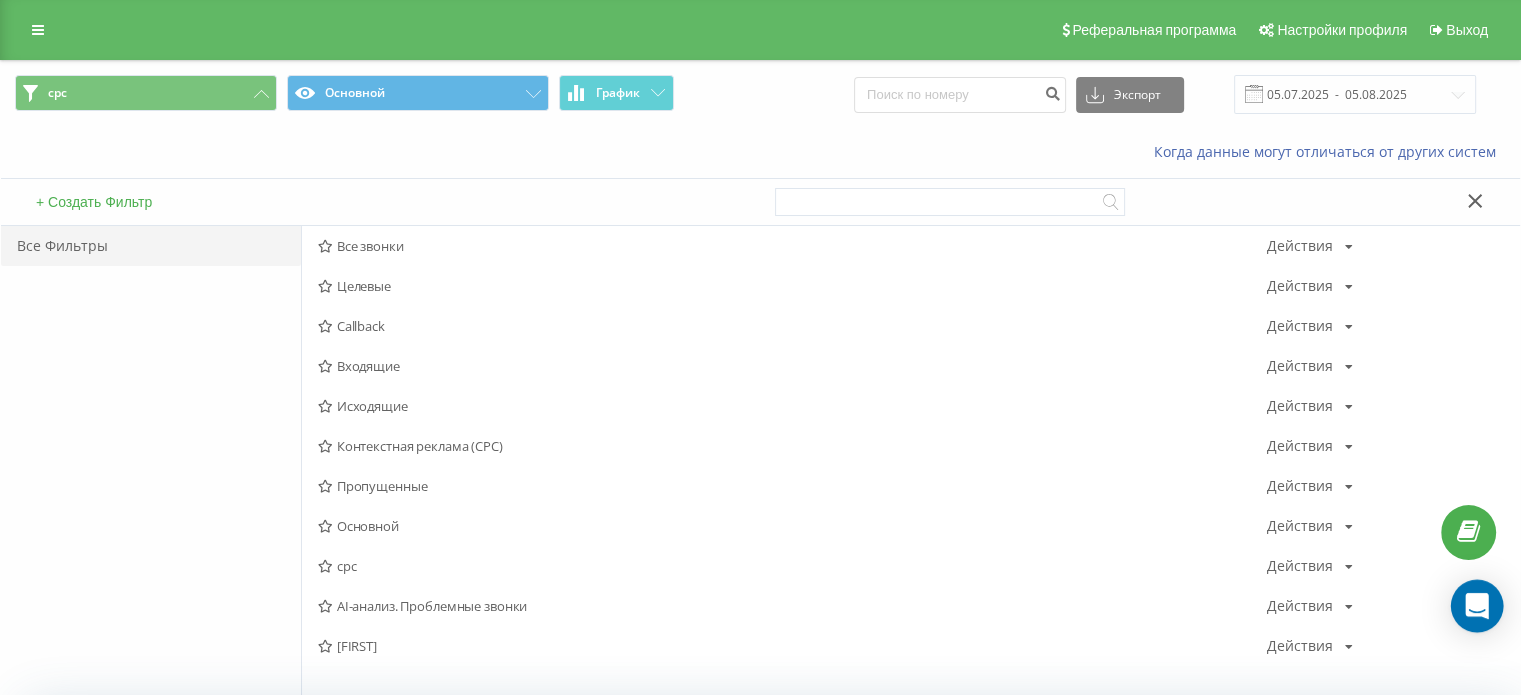 click 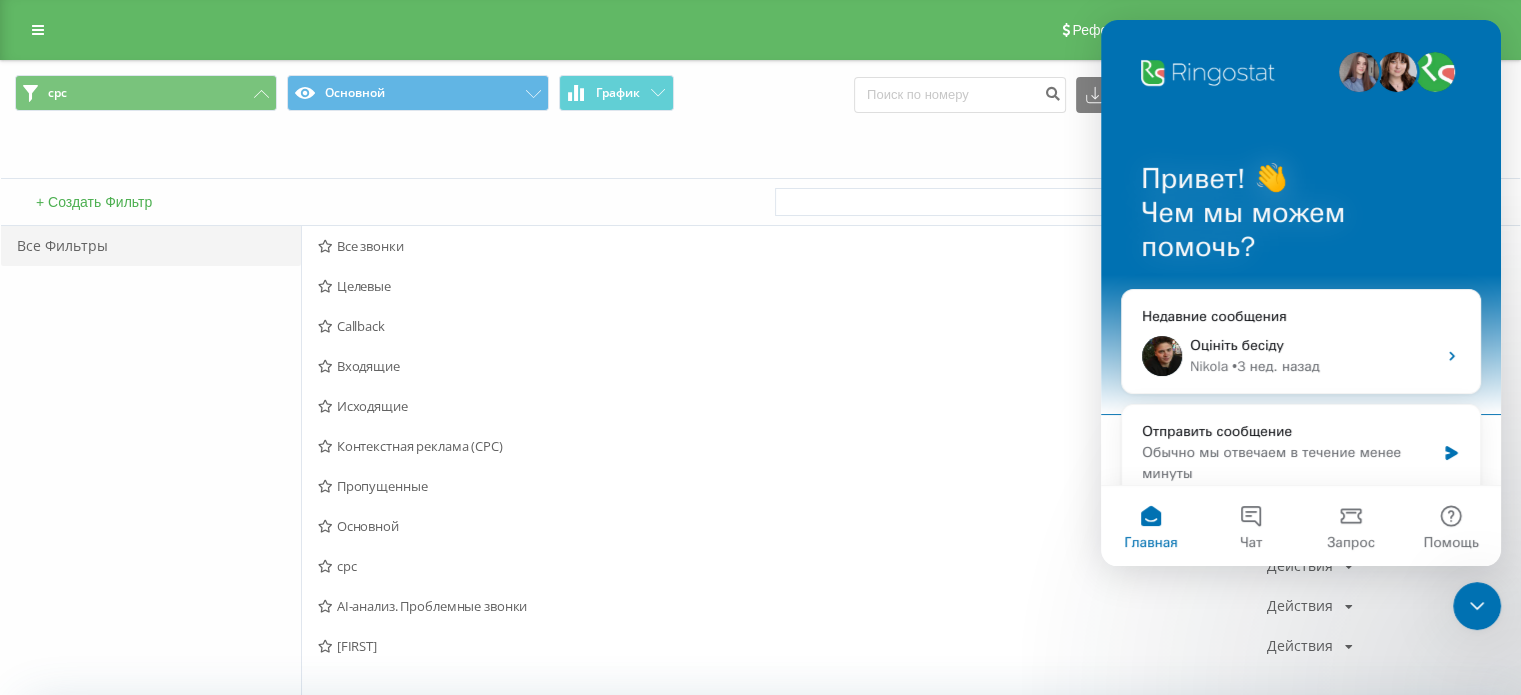scroll, scrollTop: 0, scrollLeft: 0, axis: both 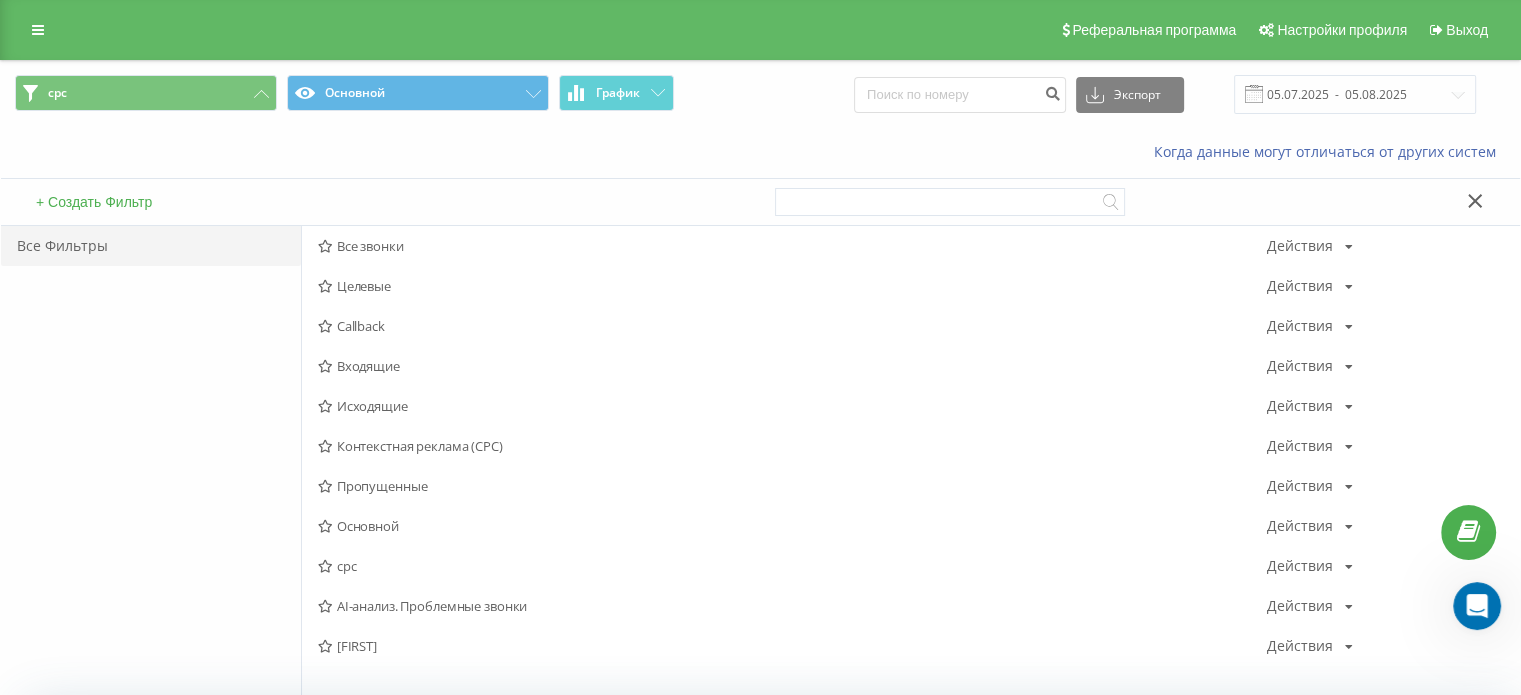 click 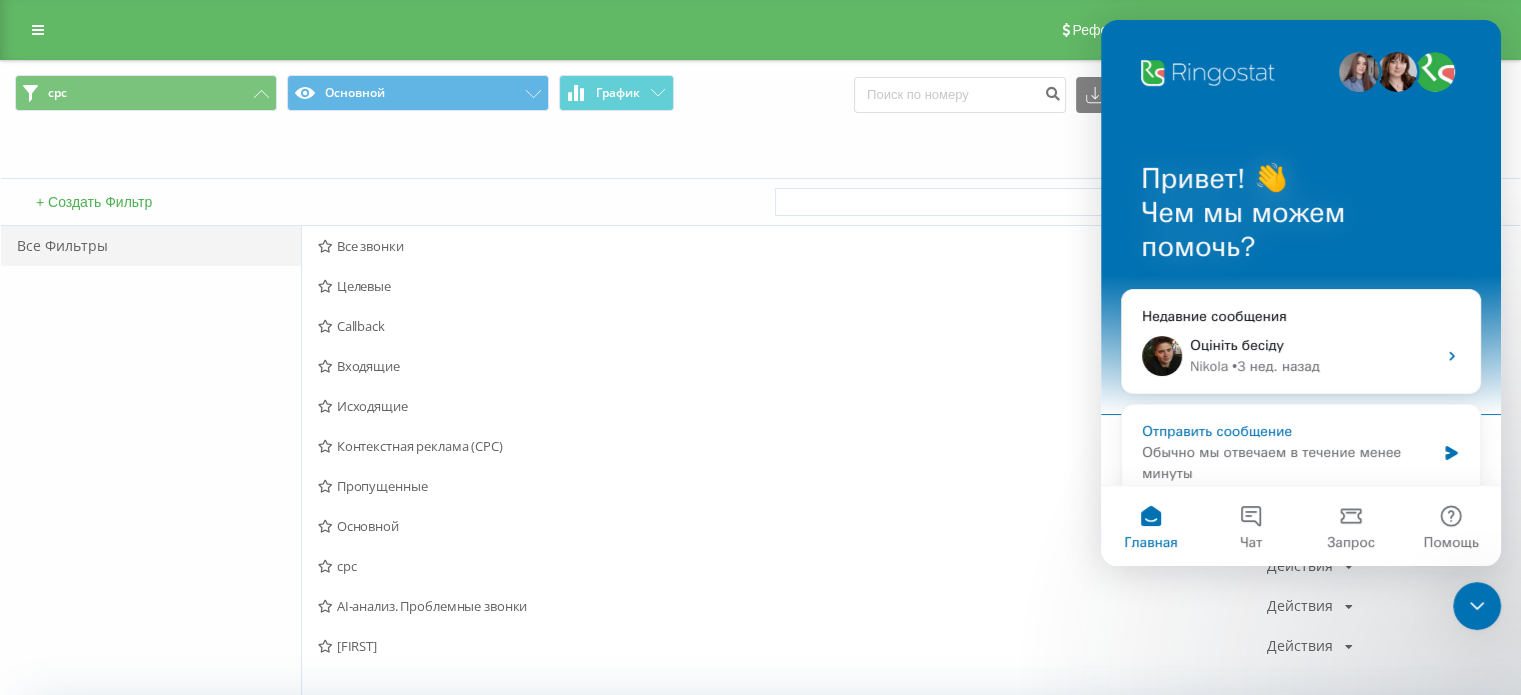 click on "Отправить сообщение" at bounding box center [1288, 431] 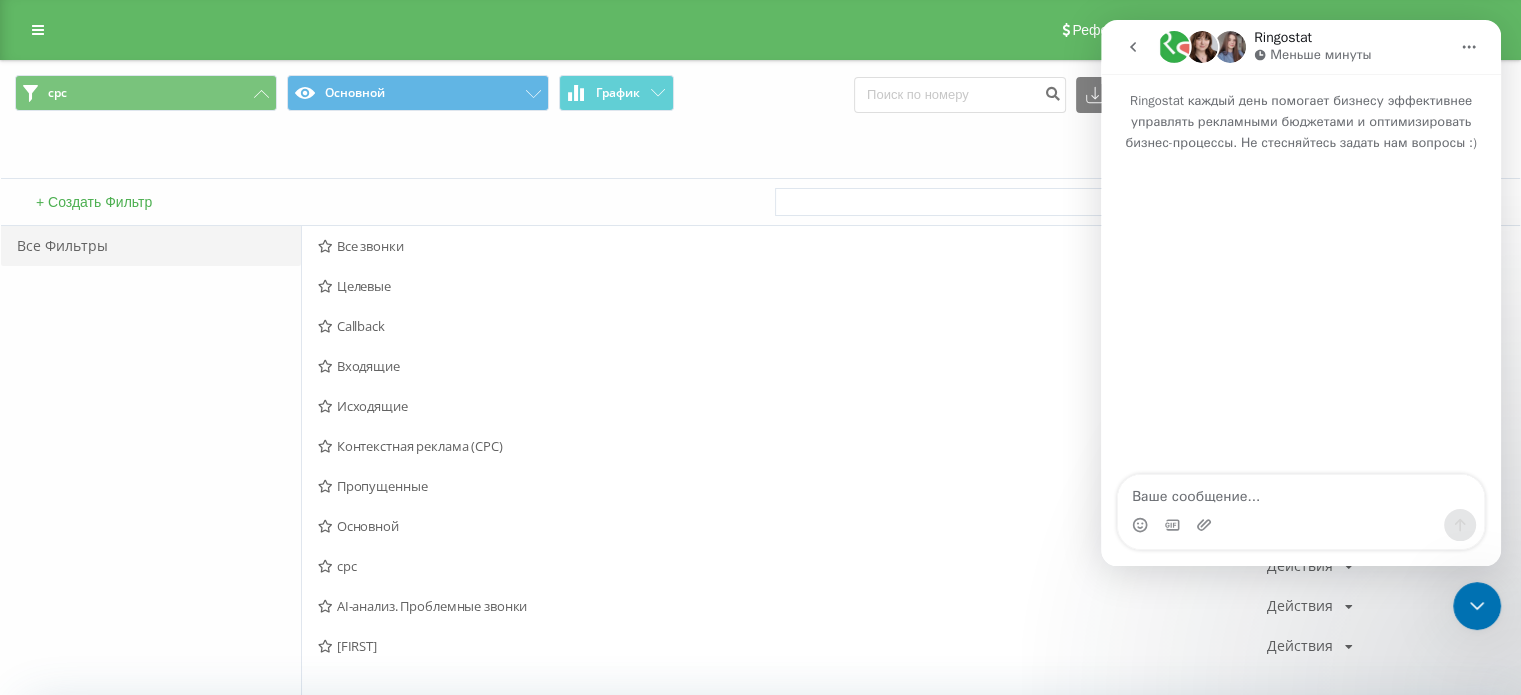 click 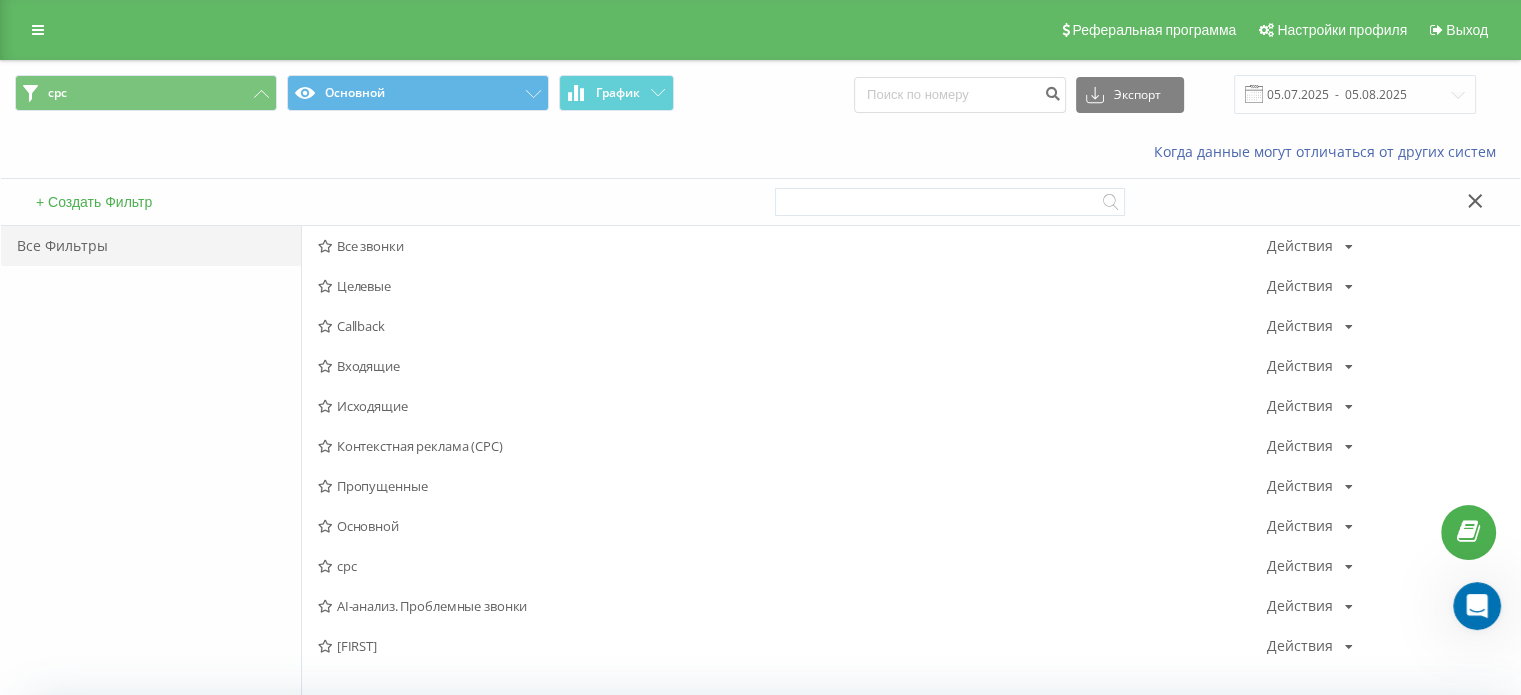 click 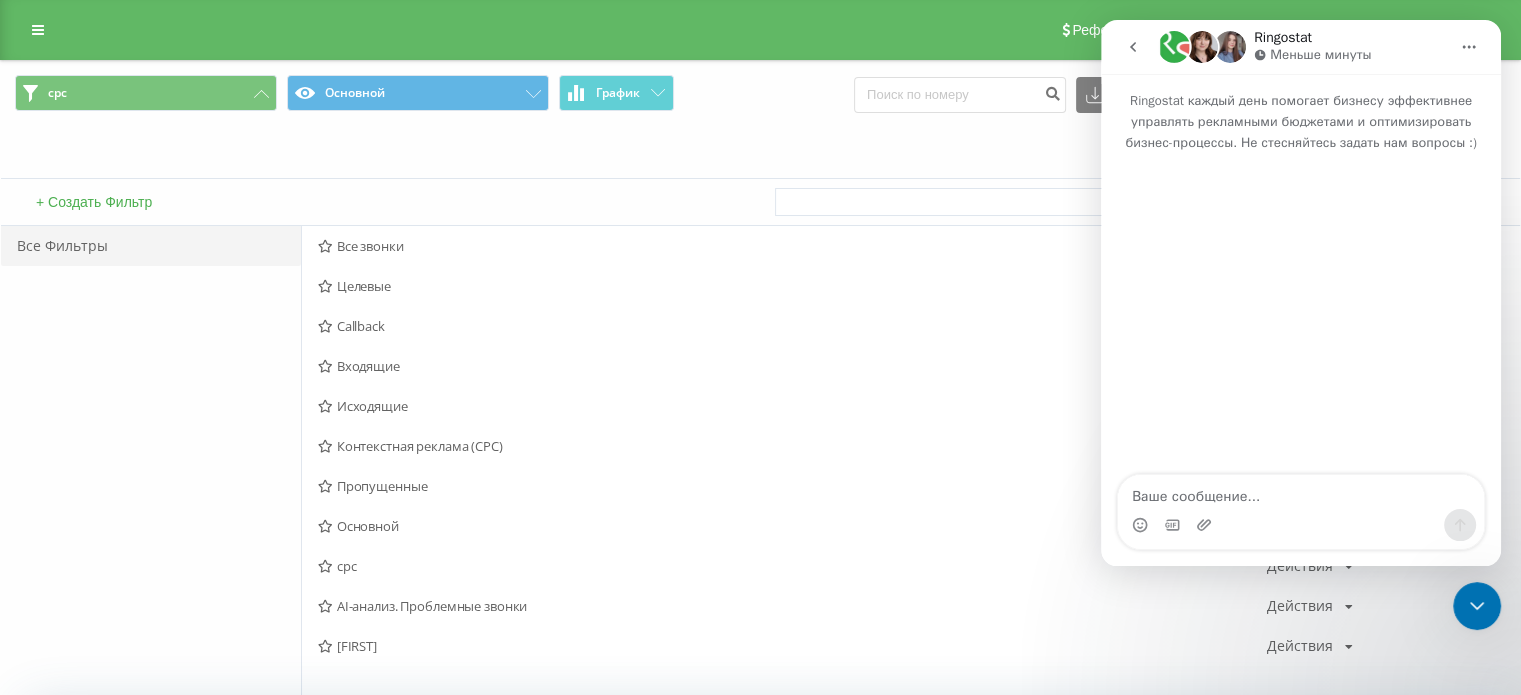click 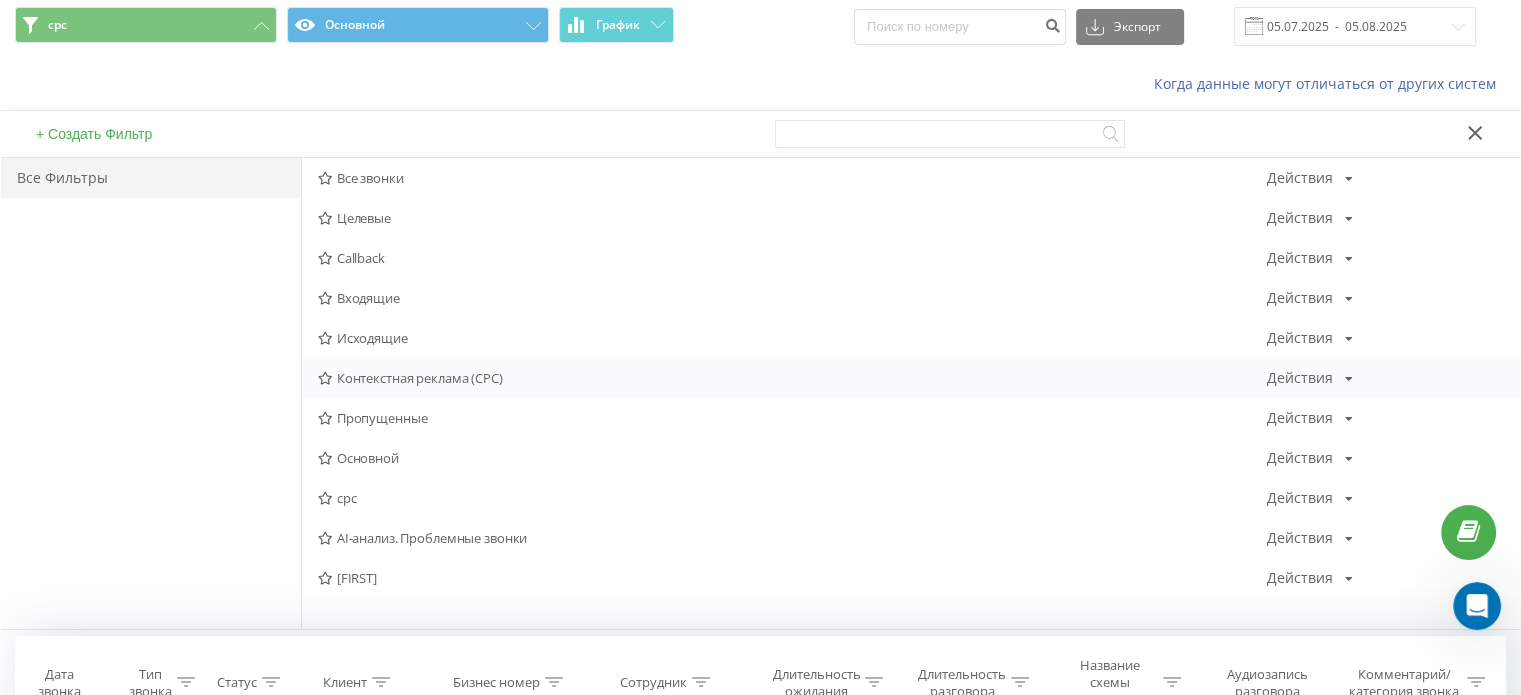 scroll, scrollTop: 0, scrollLeft: 0, axis: both 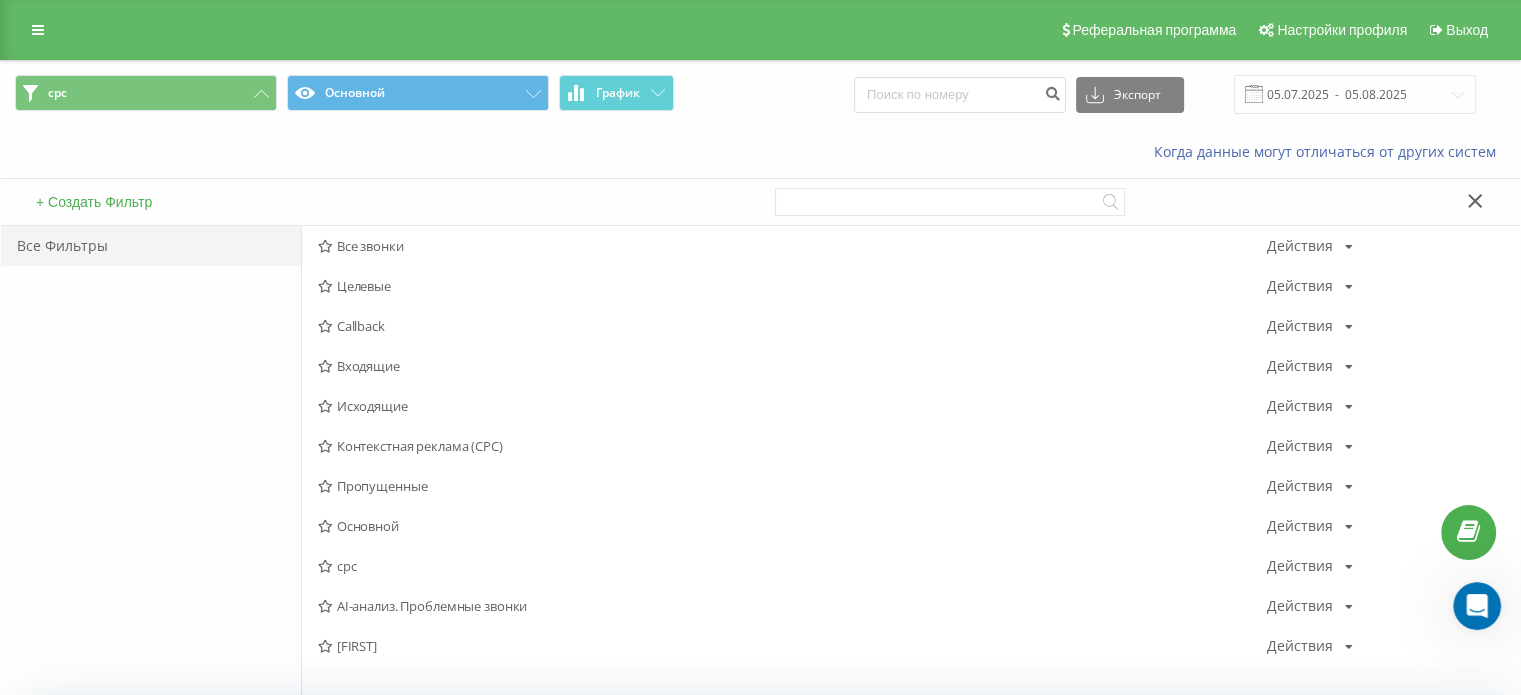 click at bounding box center [1475, 202] 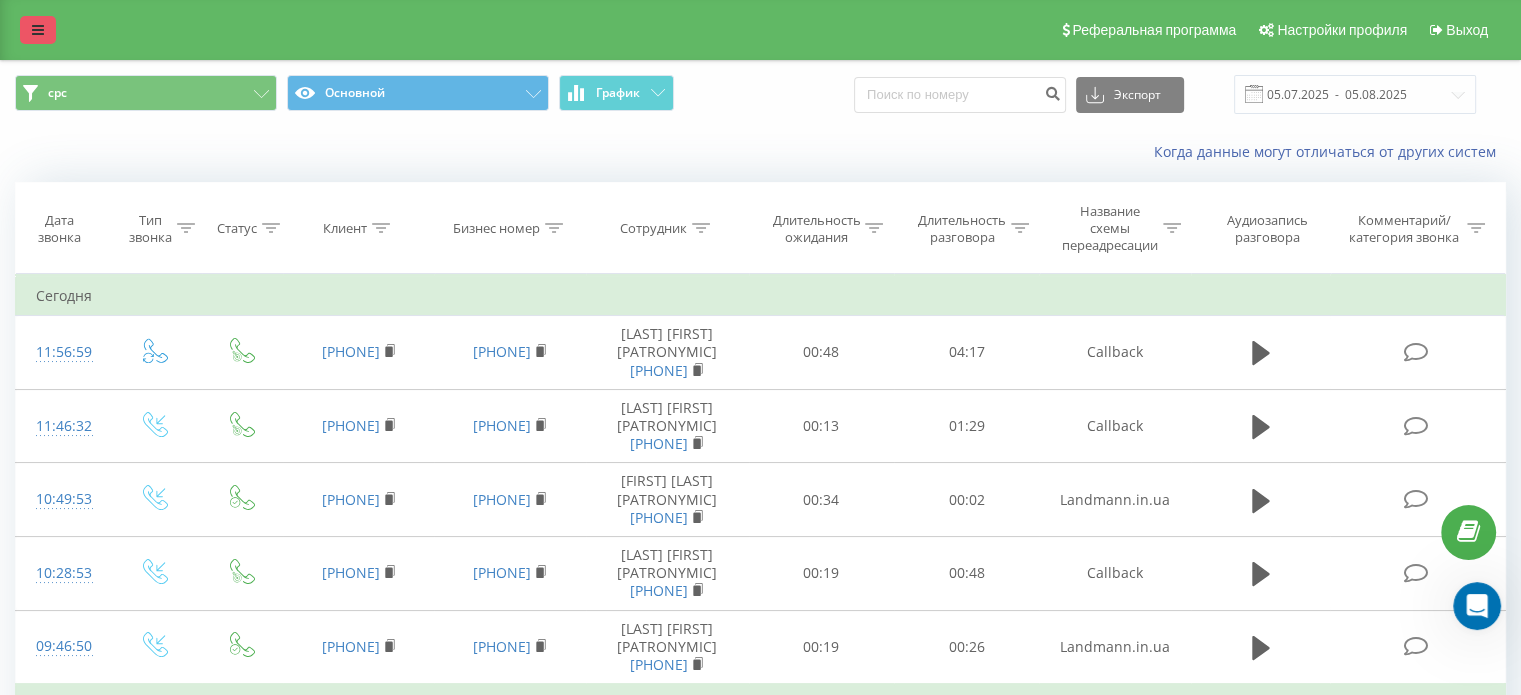 click at bounding box center (38, 30) 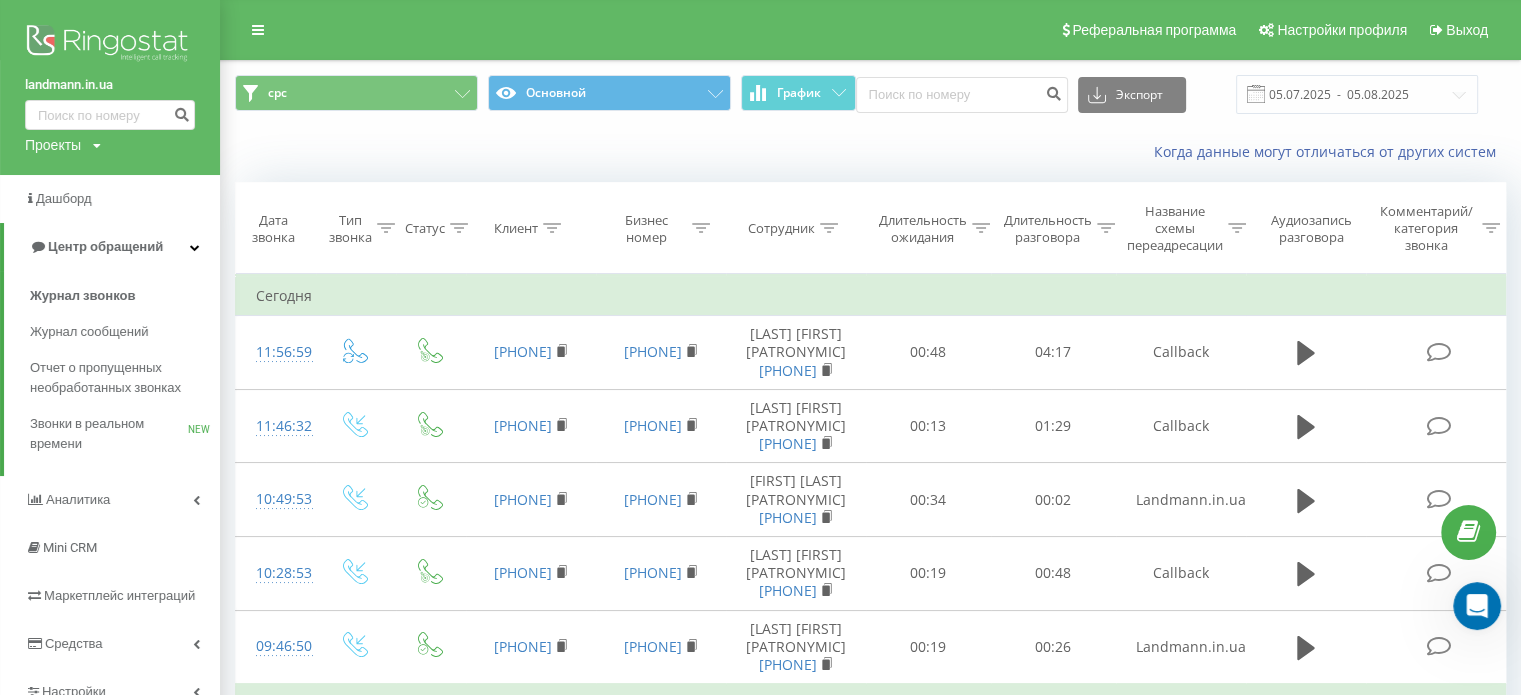 click at bounding box center (110, 45) 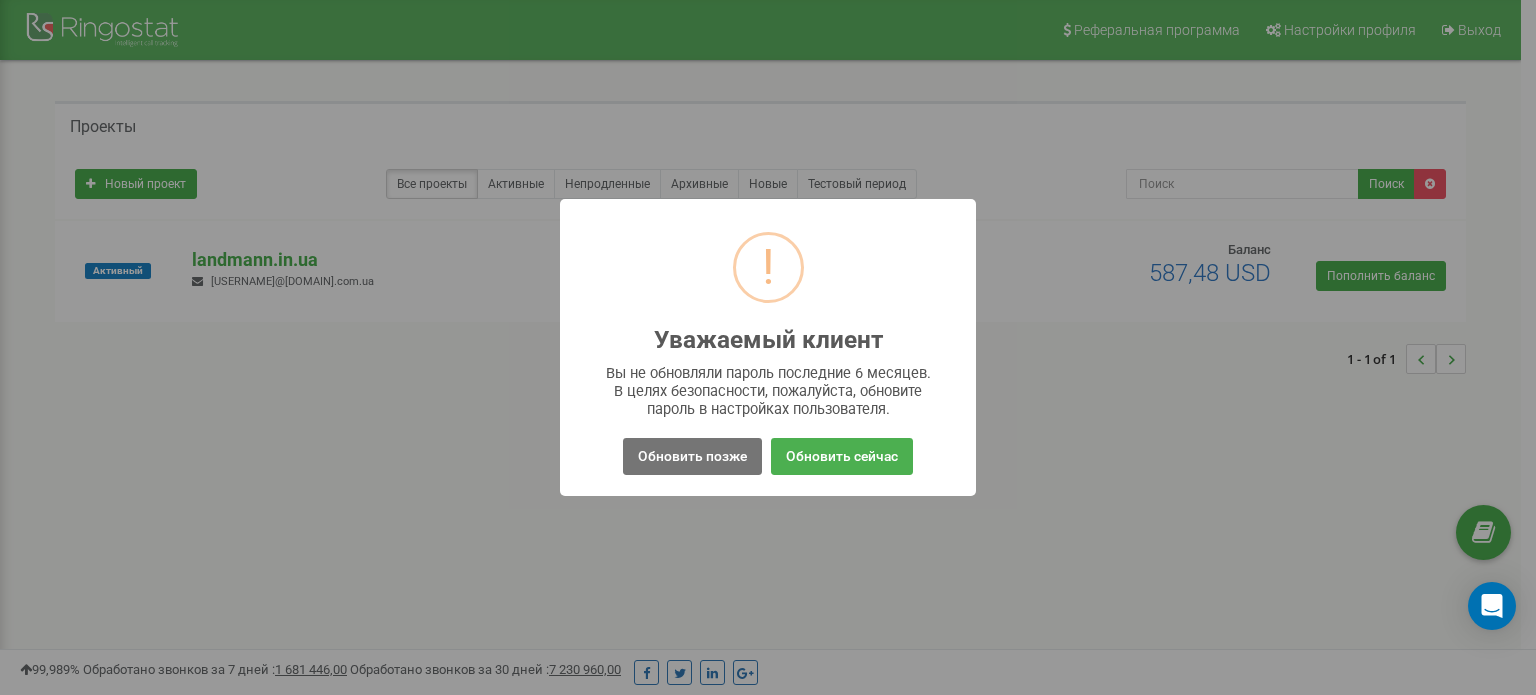 scroll, scrollTop: 0, scrollLeft: 0, axis: both 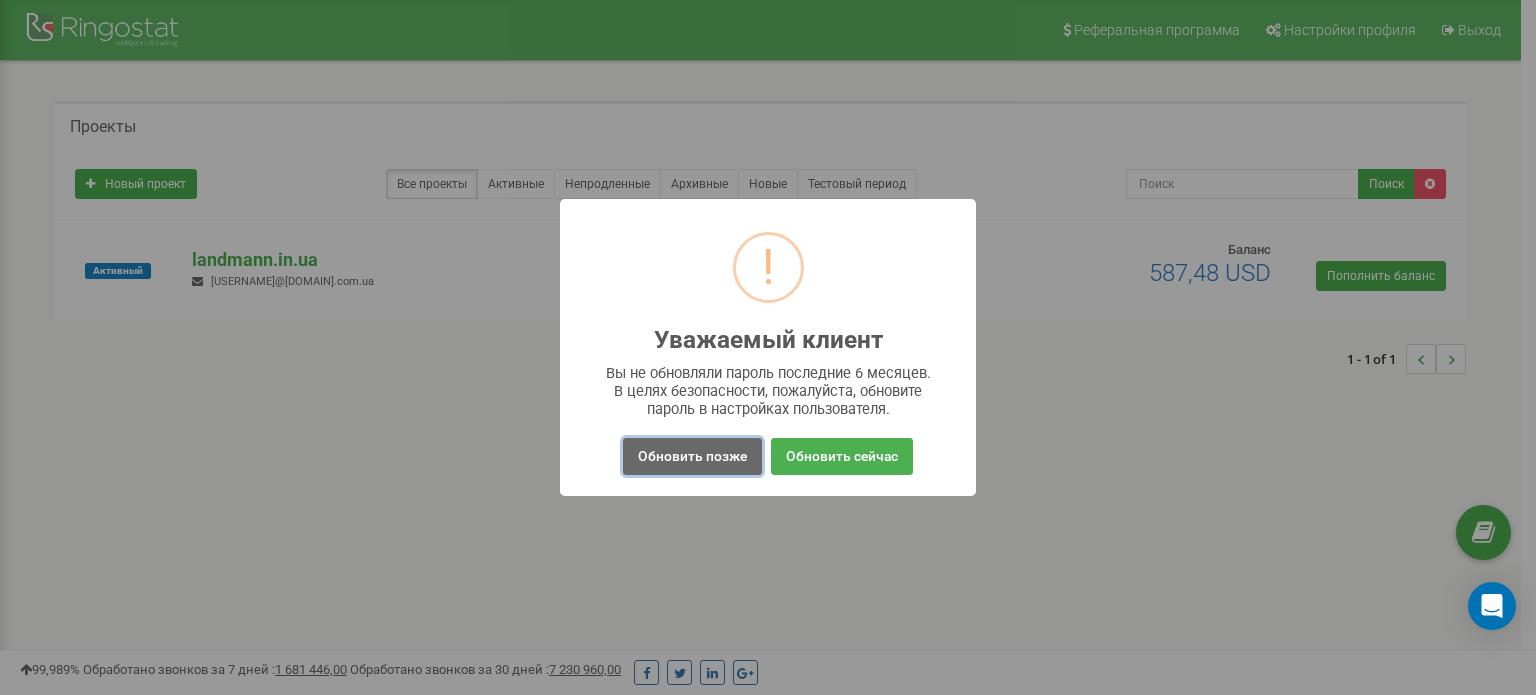 click on "Обновить позже" at bounding box center (692, 456) 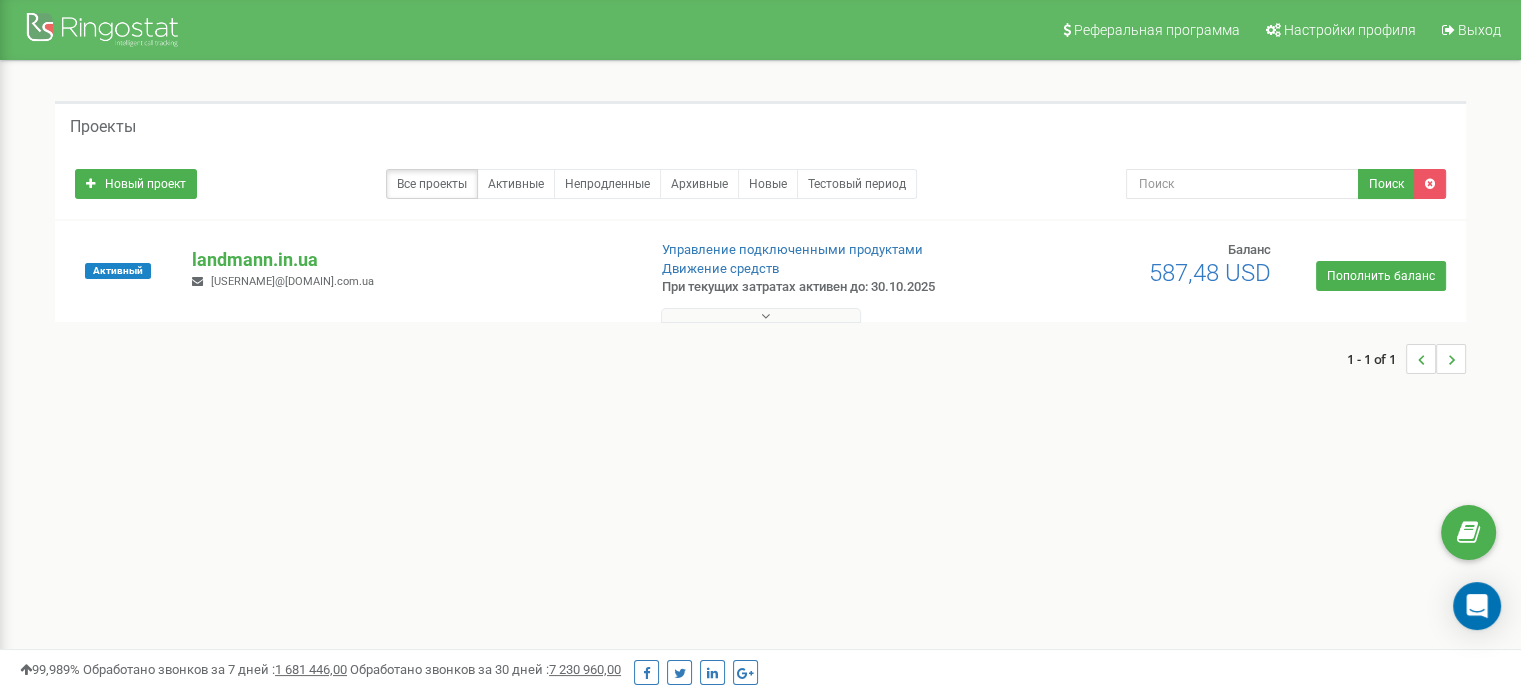 click on "Проекты" at bounding box center (760, 125) 